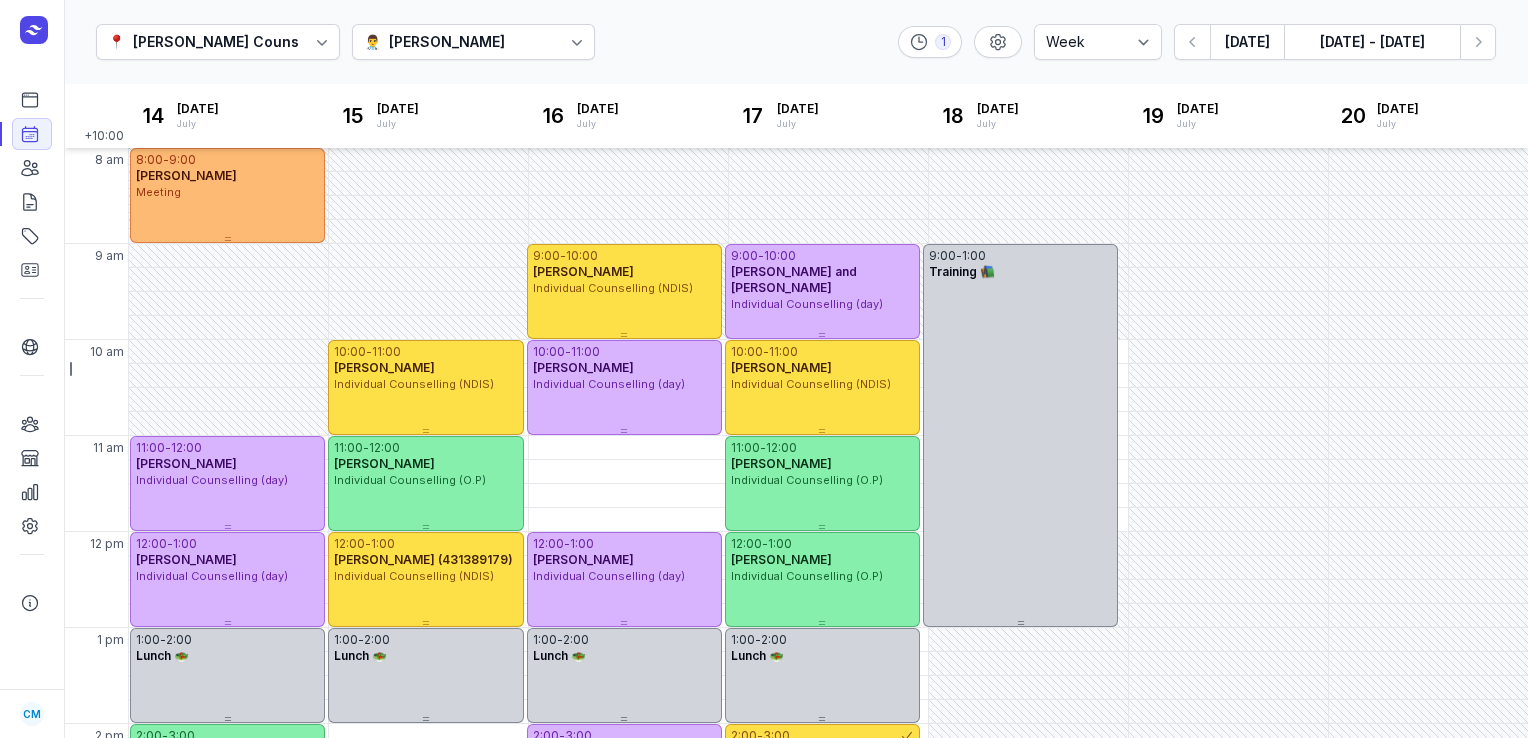select on "week" 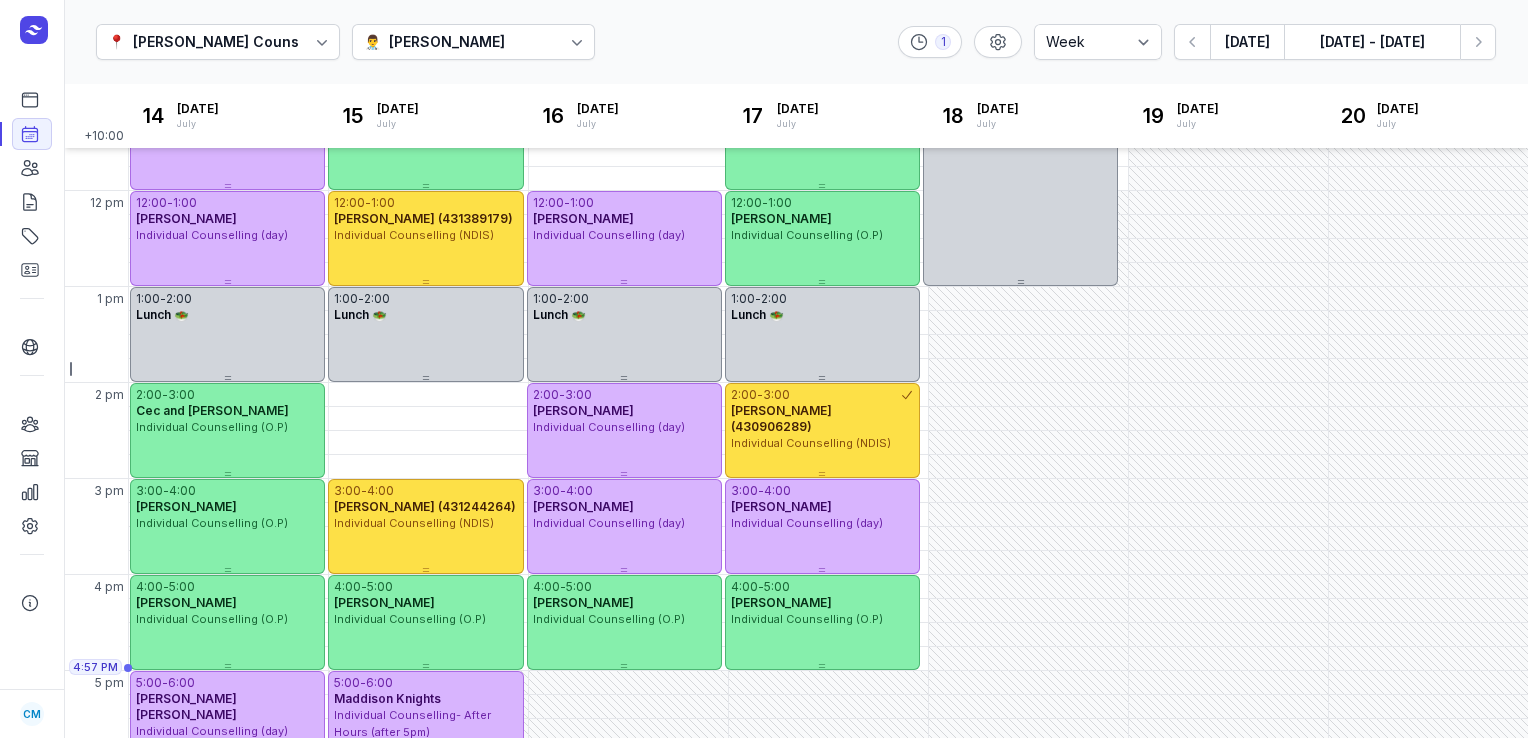 click on "📍 [PERSON_NAME] Counselling 👨‍⚕️ [PERSON_NAME] 1 Day 3 days Work week Week  [DATE]  [DATE] - [DATE] Next week" 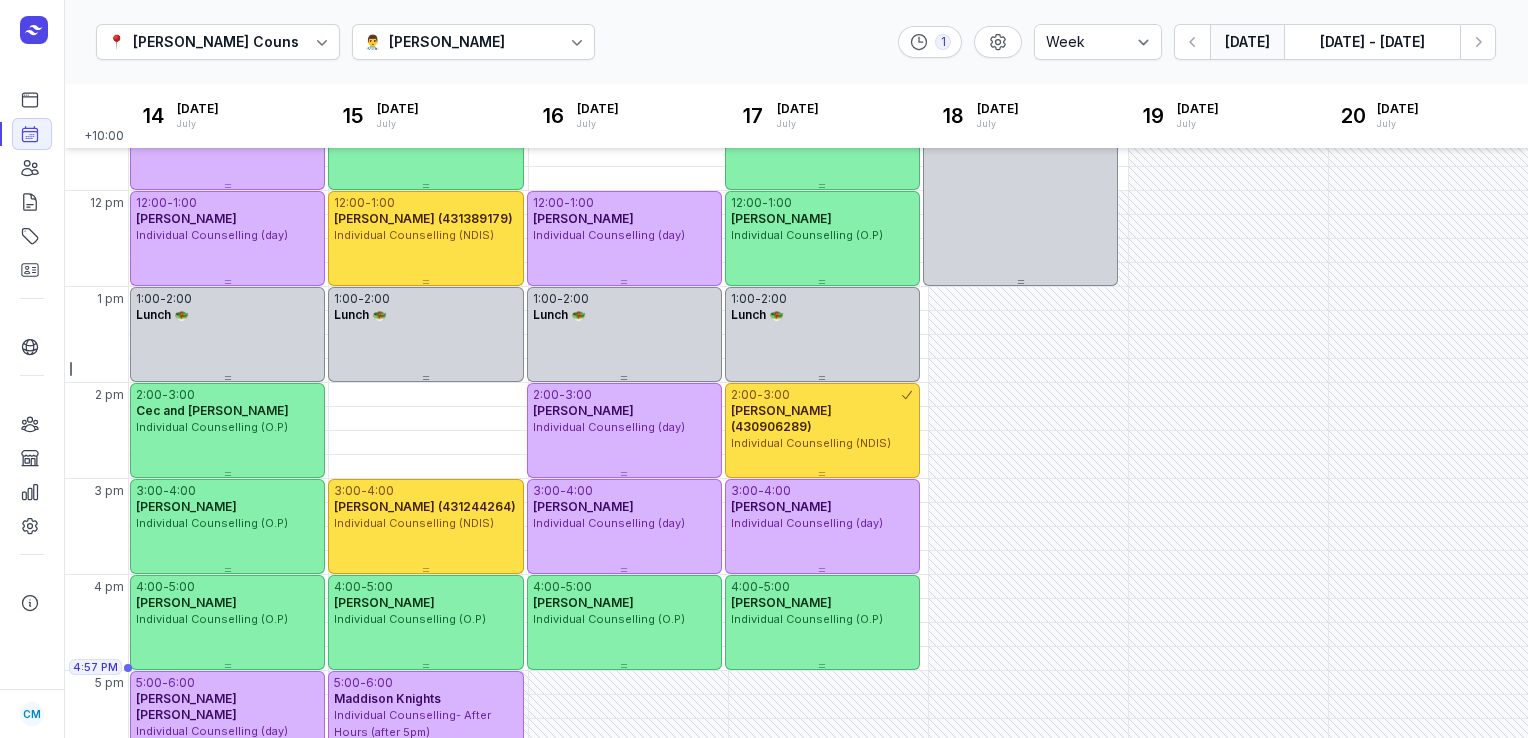 click on "[DATE]" at bounding box center (1247, 42) 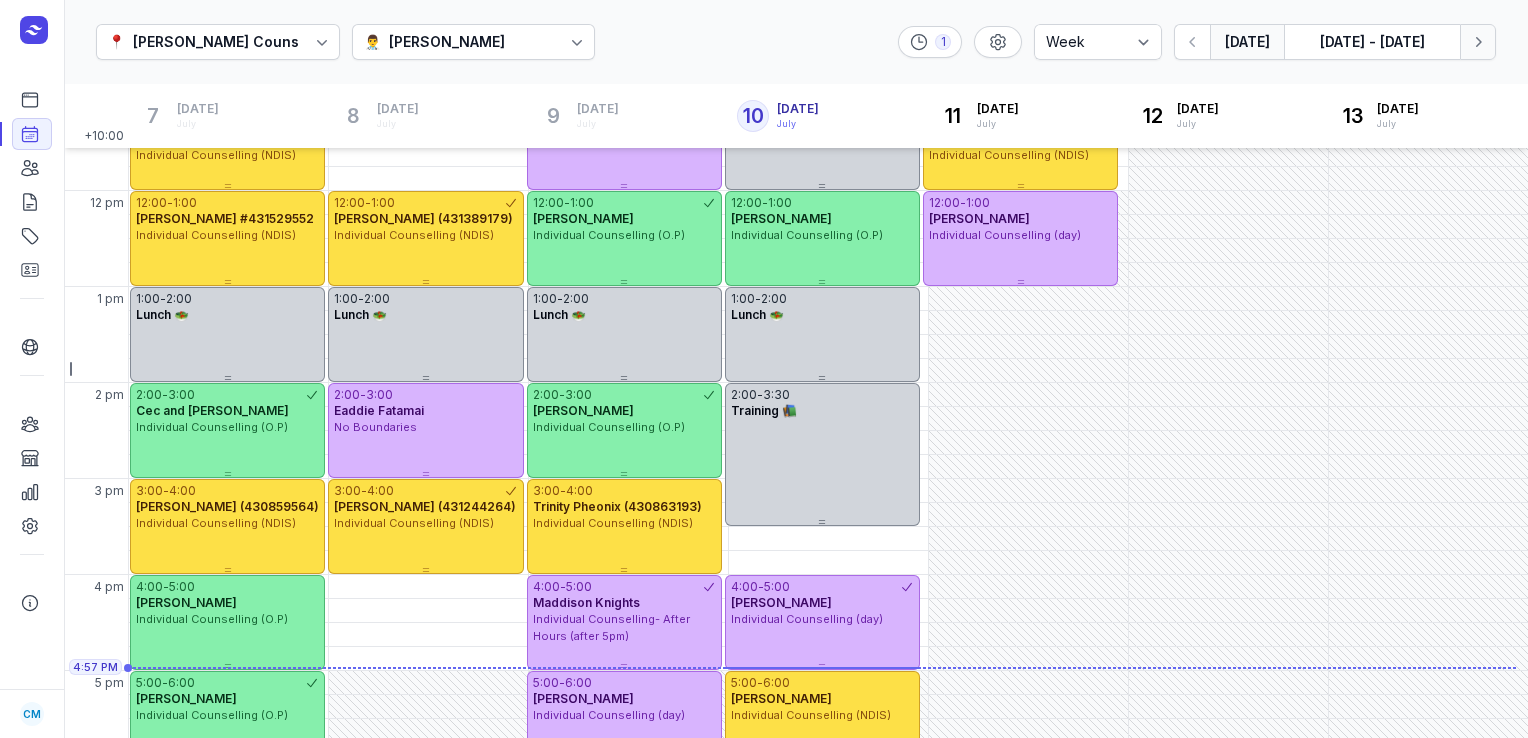 click 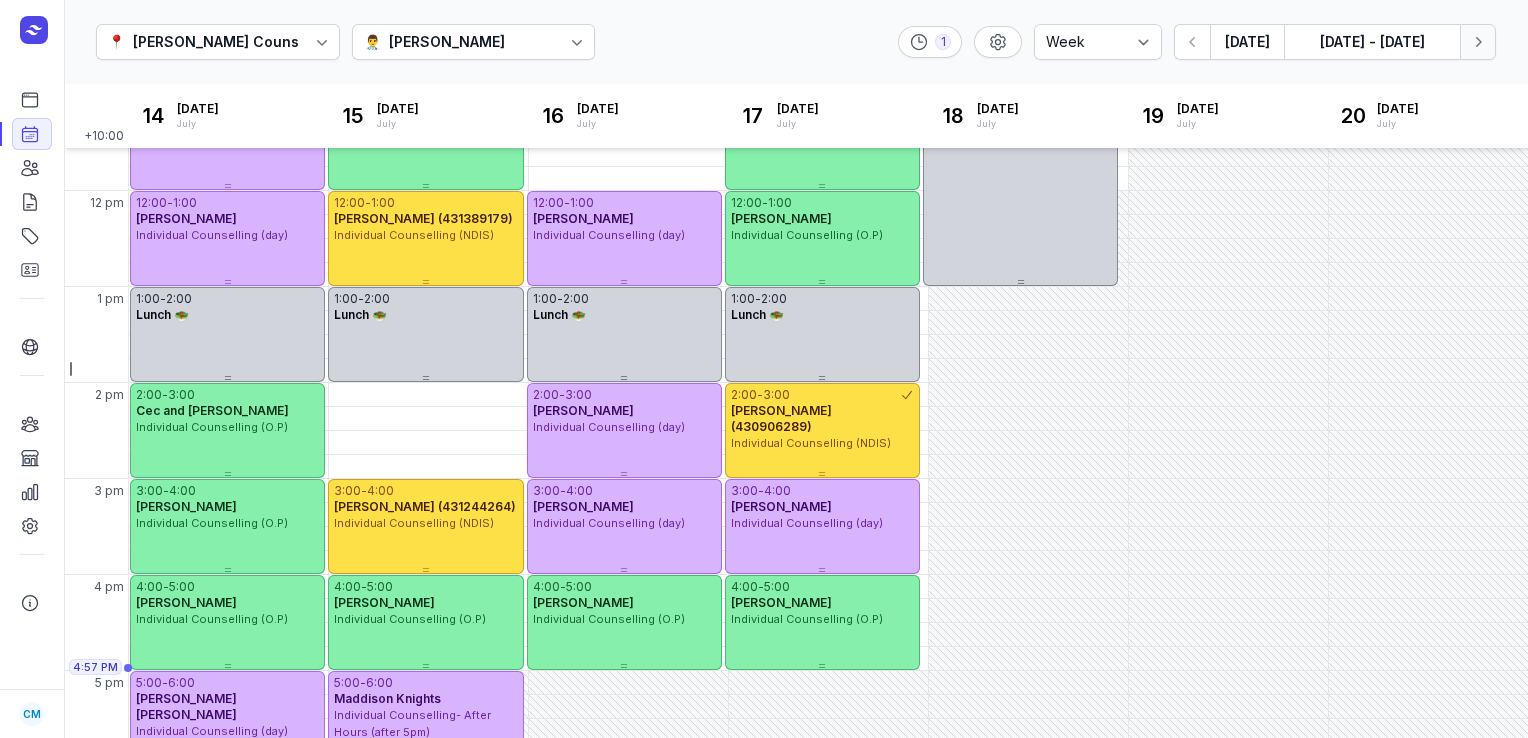 click 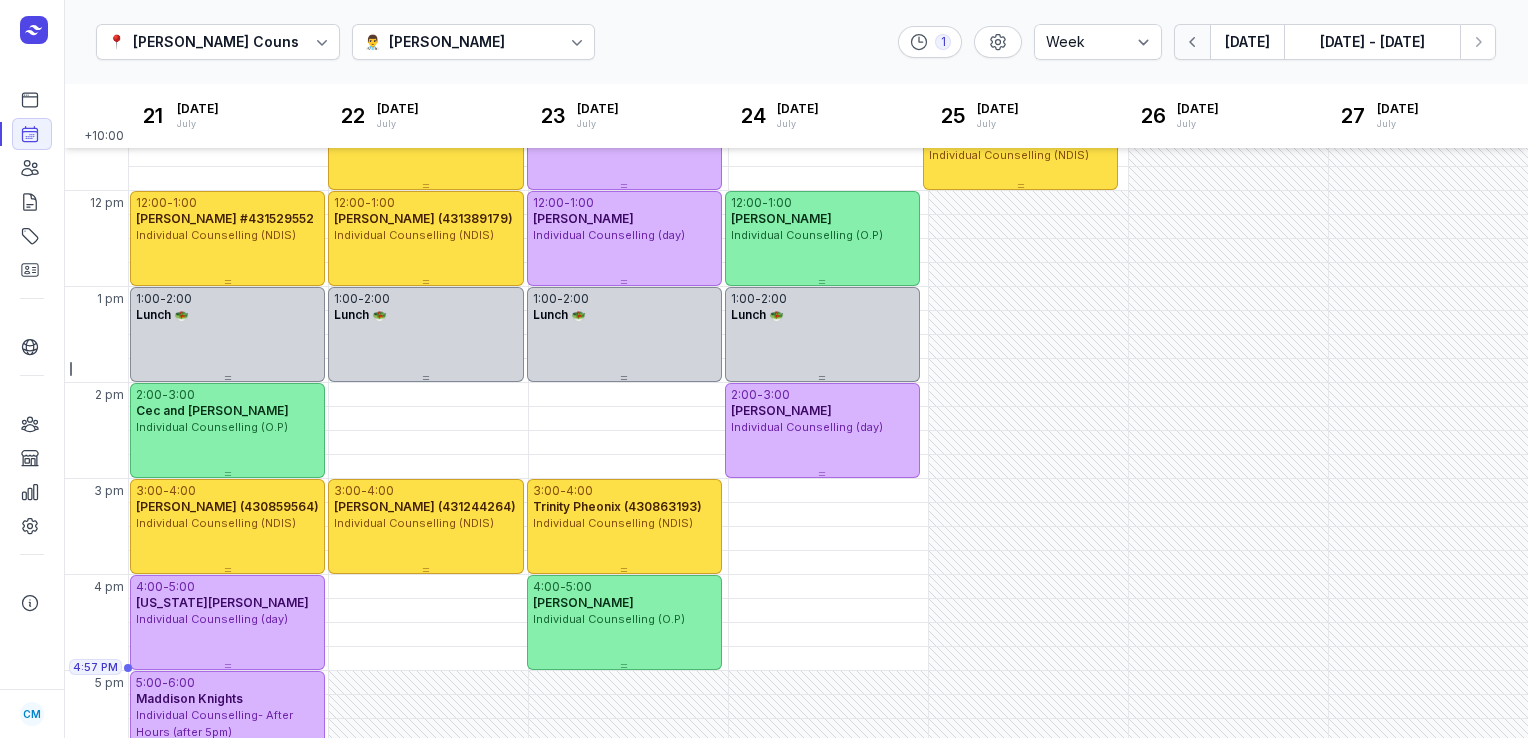 click 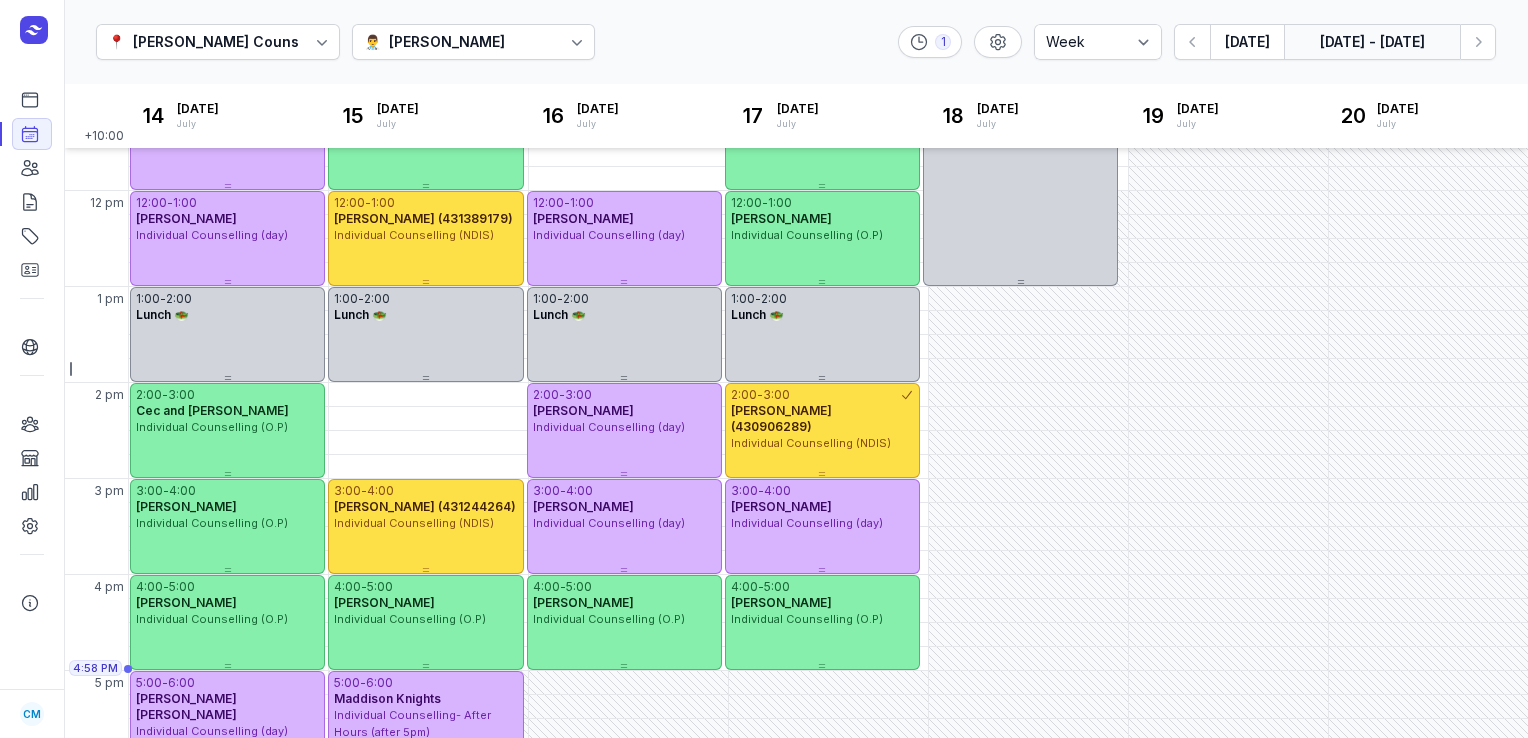 click on "[DATE] - [DATE]" 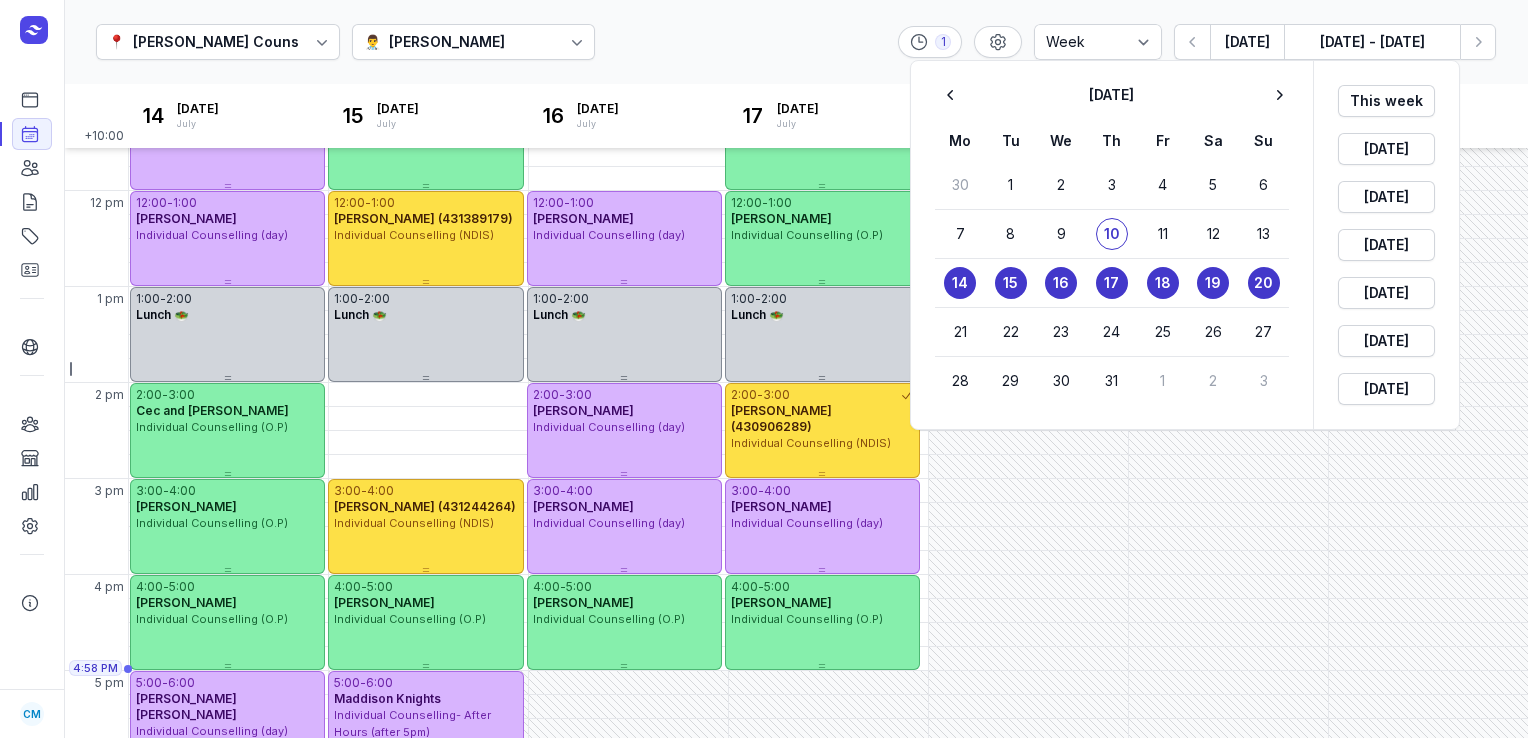 click on "17" at bounding box center [1111, 283] 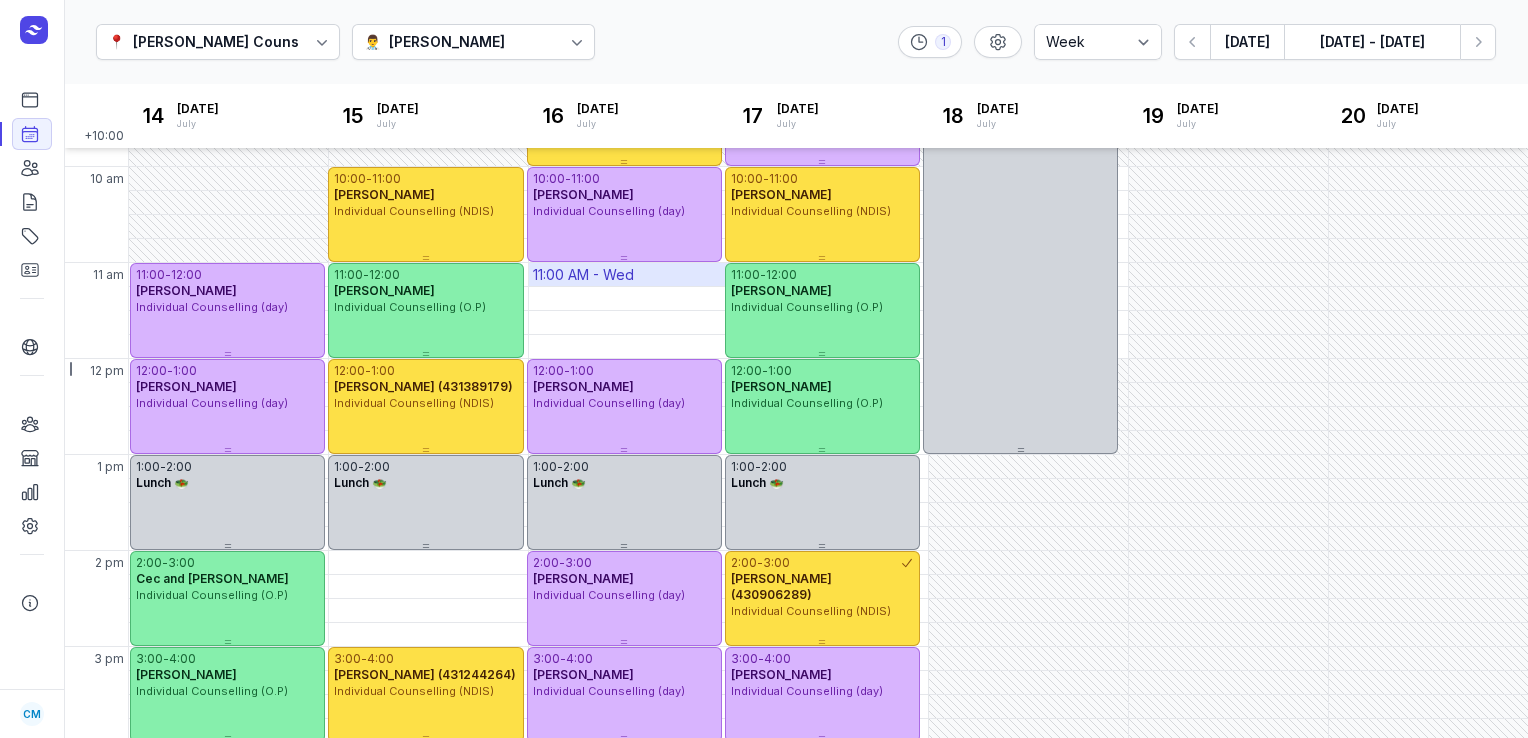 scroll, scrollTop: 174, scrollLeft: 0, axis: vertical 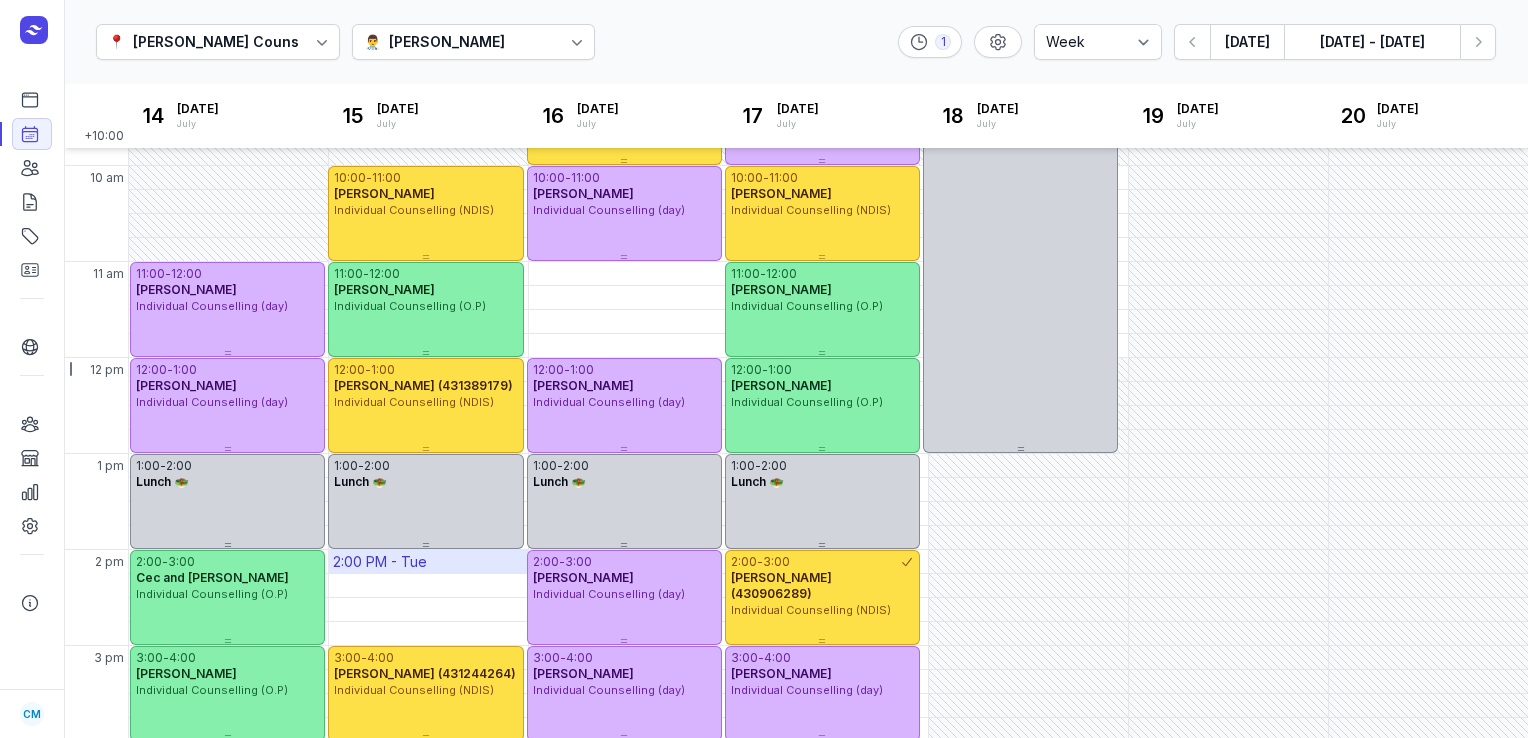 click on "2:00 PM - Tue" at bounding box center (380, 562) 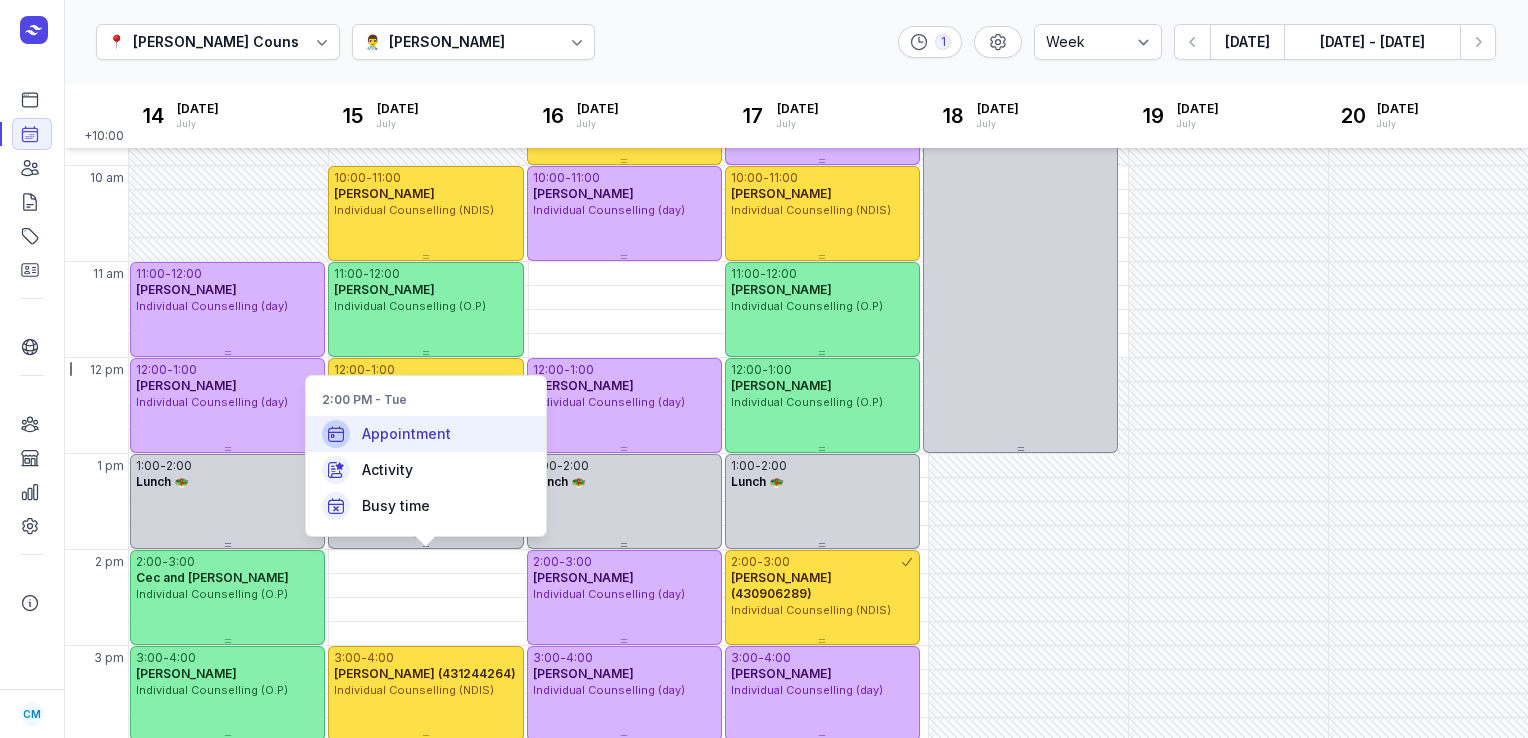 click on "Appointment" at bounding box center (406, 434) 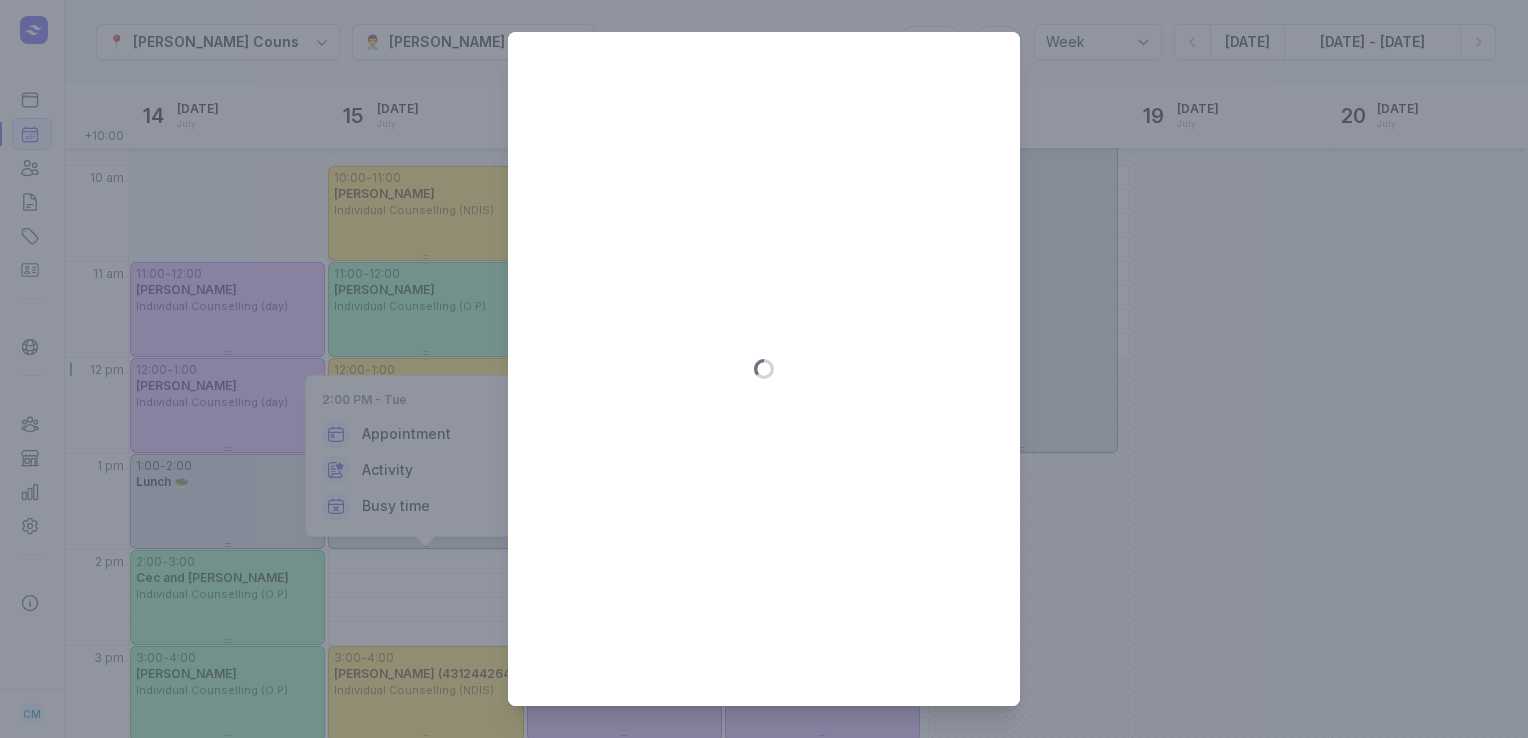 type on "[DATE]" 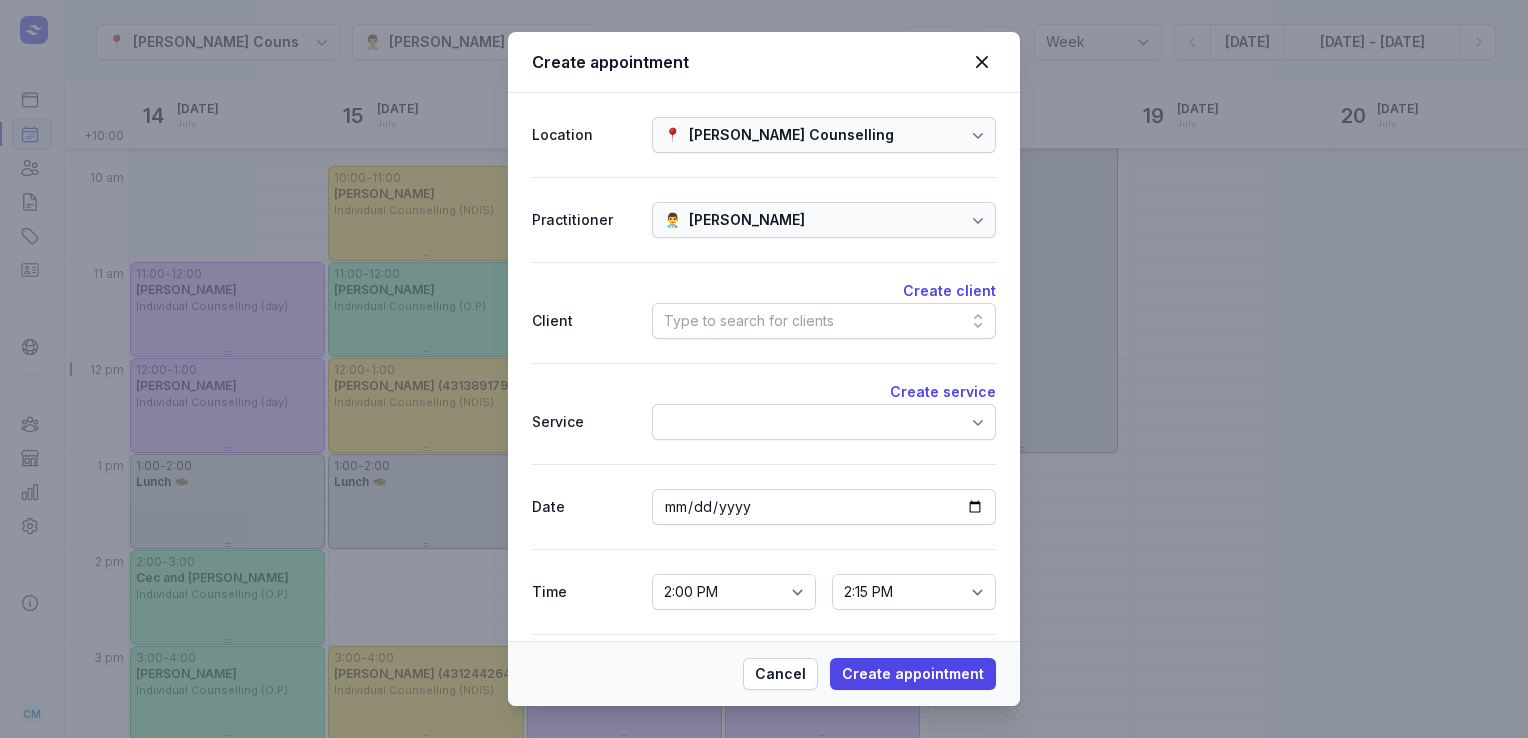 click on "Type to search for clients" at bounding box center [824, 321] 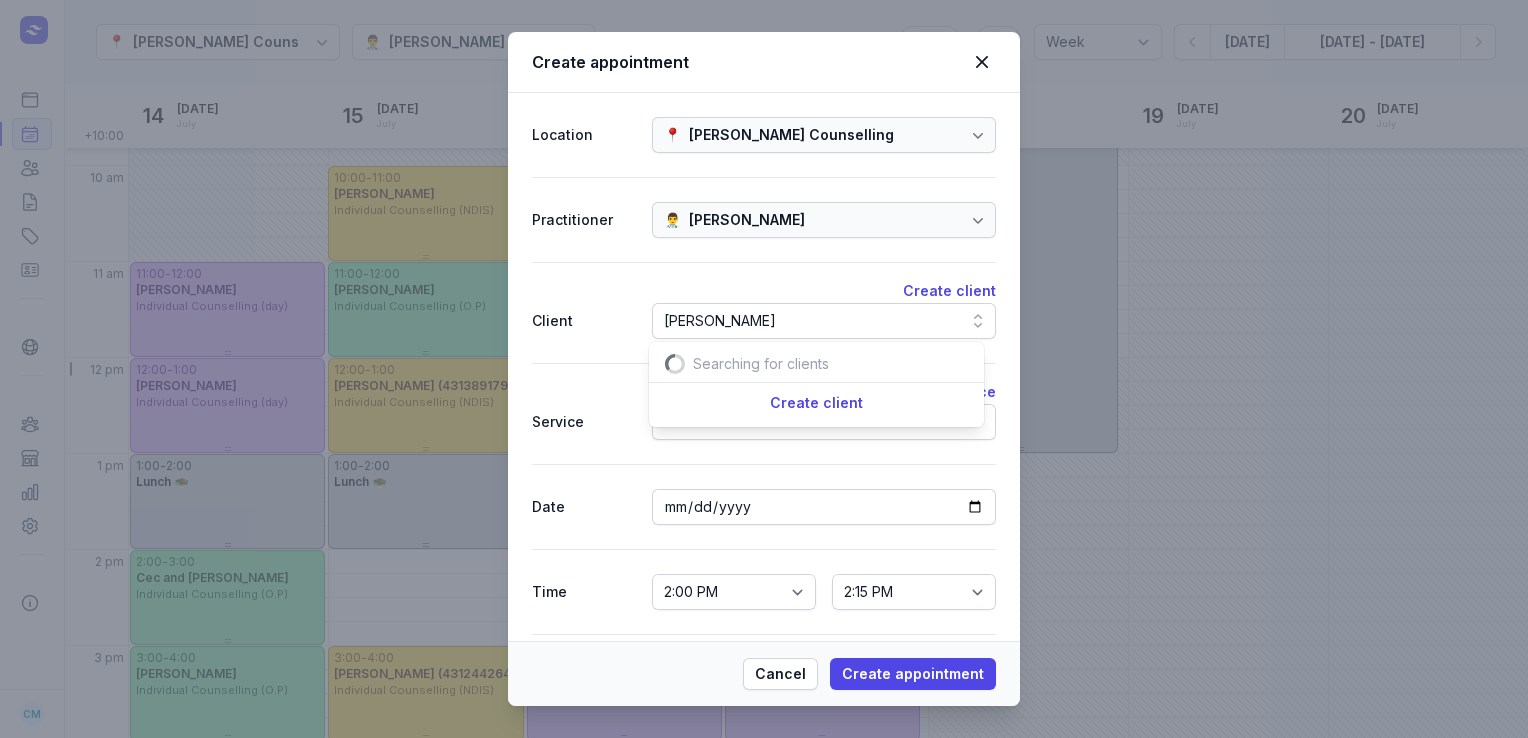 scroll, scrollTop: 0, scrollLeft: 25, axis: horizontal 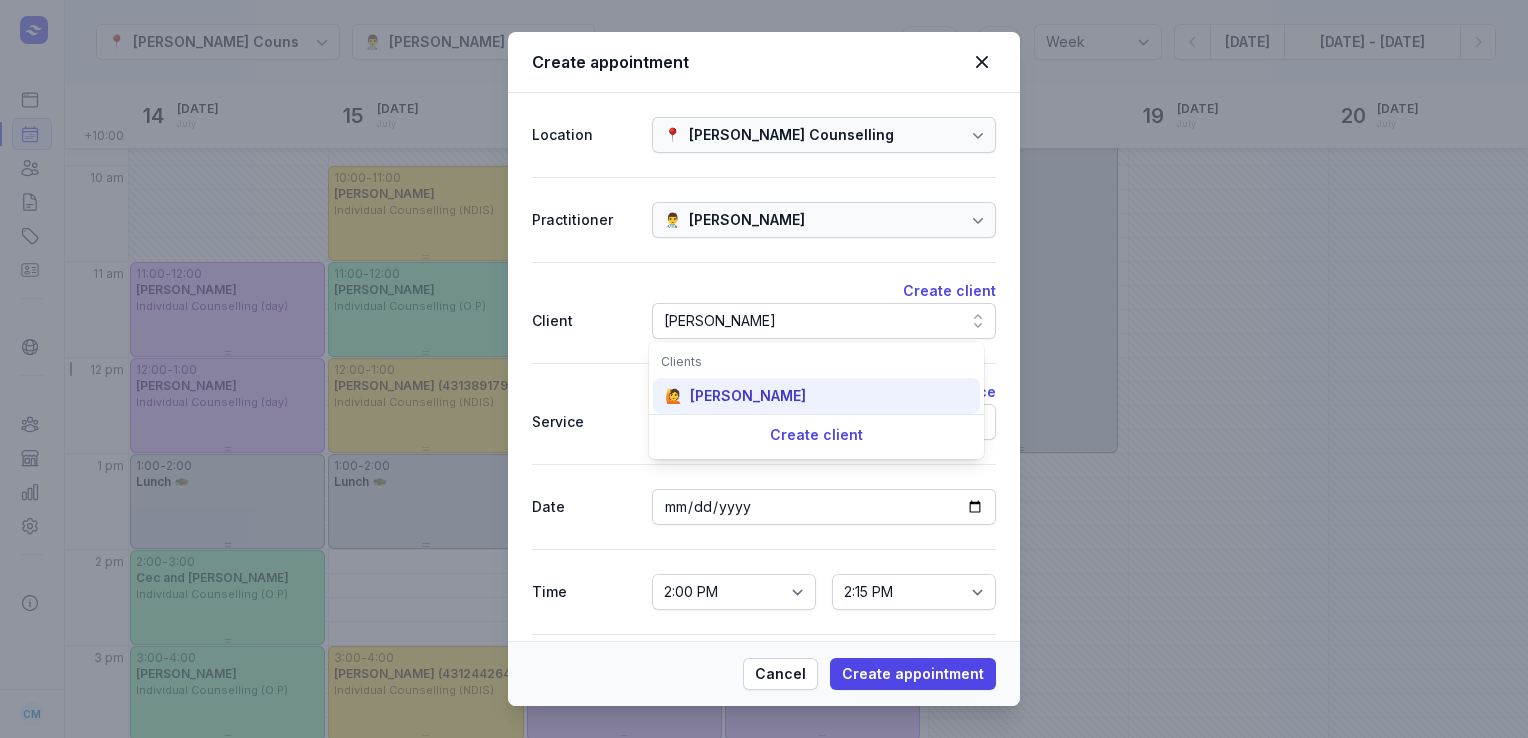 type on "[PERSON_NAME]" 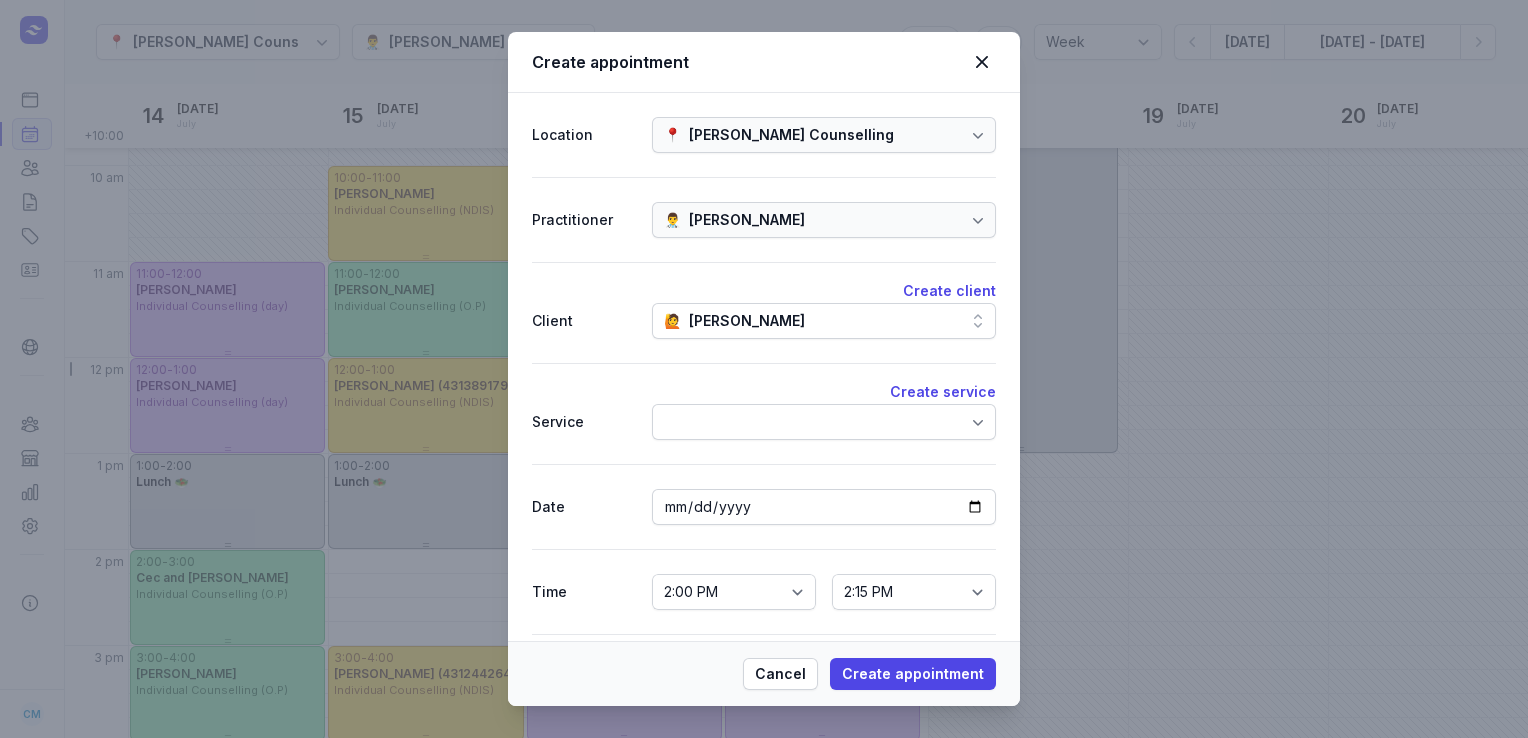 click at bounding box center (824, 422) 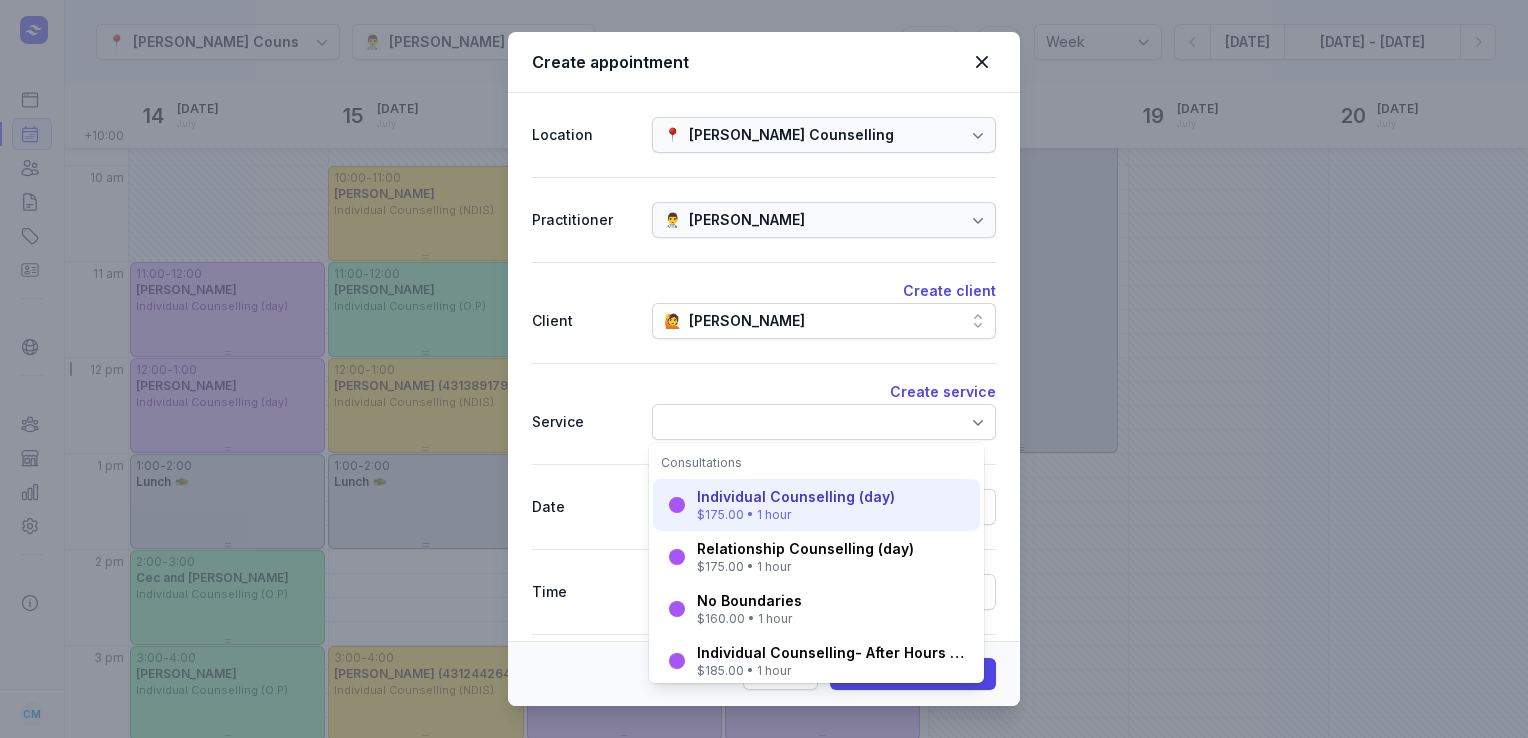 click on "Individual Counselling (day)" at bounding box center (796, 497) 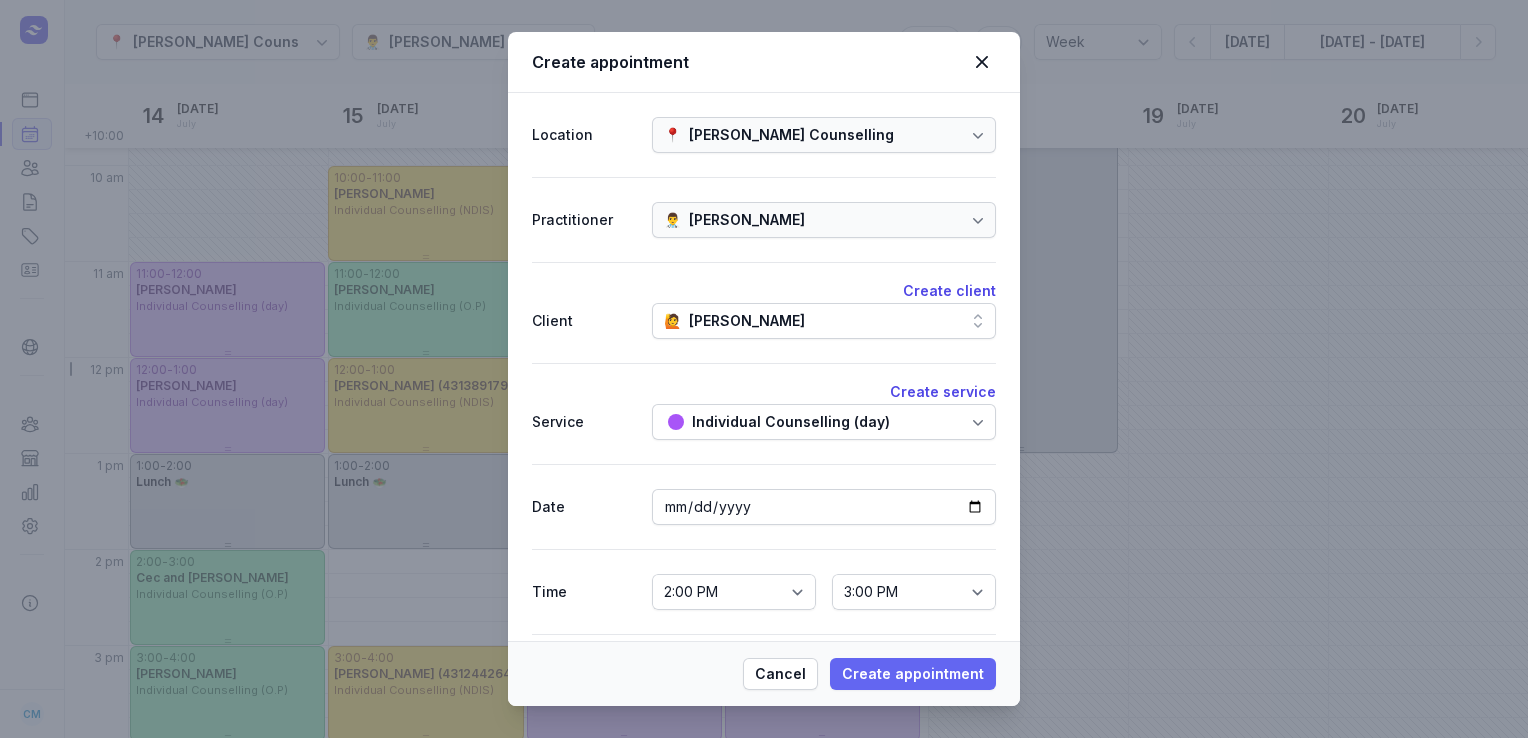 click on "Create appointment" at bounding box center (913, 674) 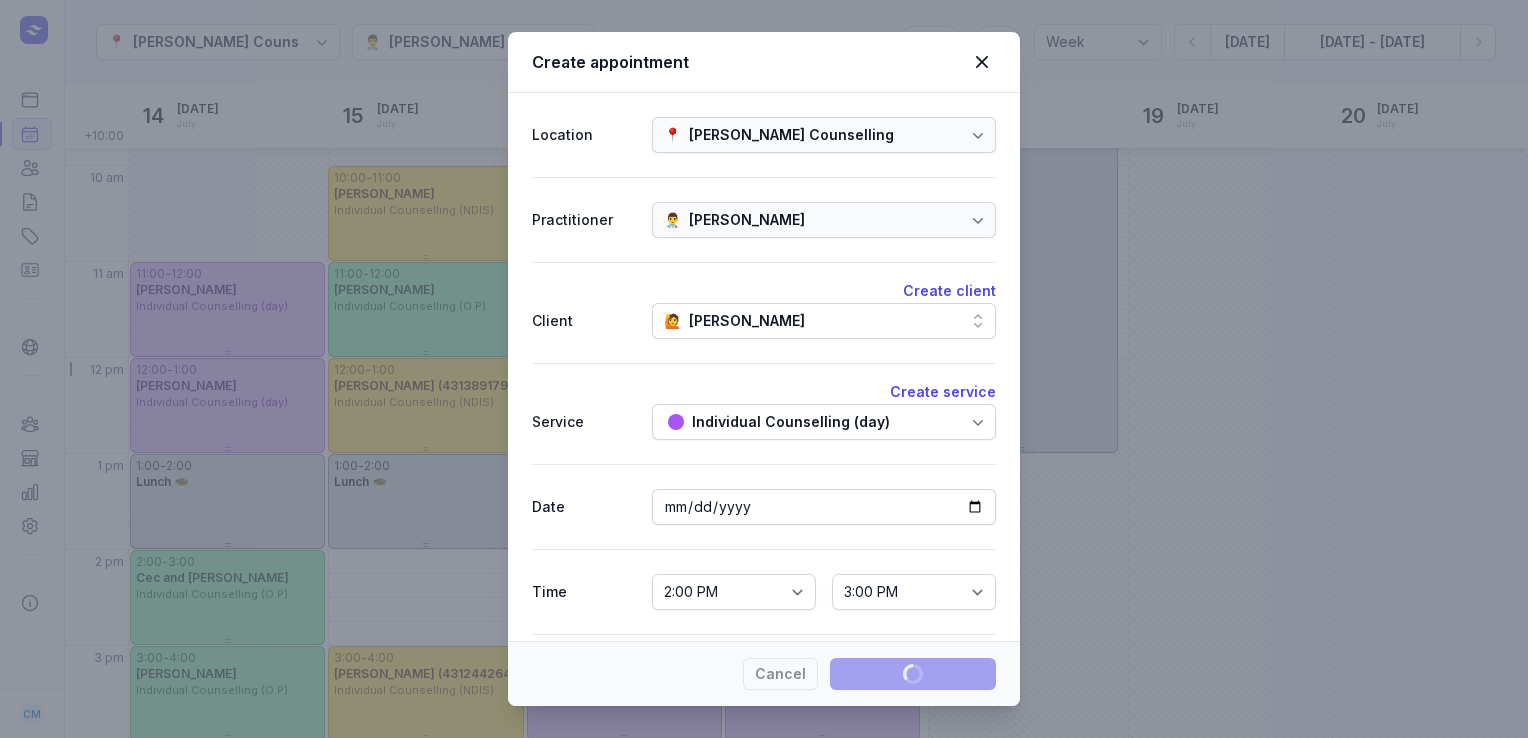 type 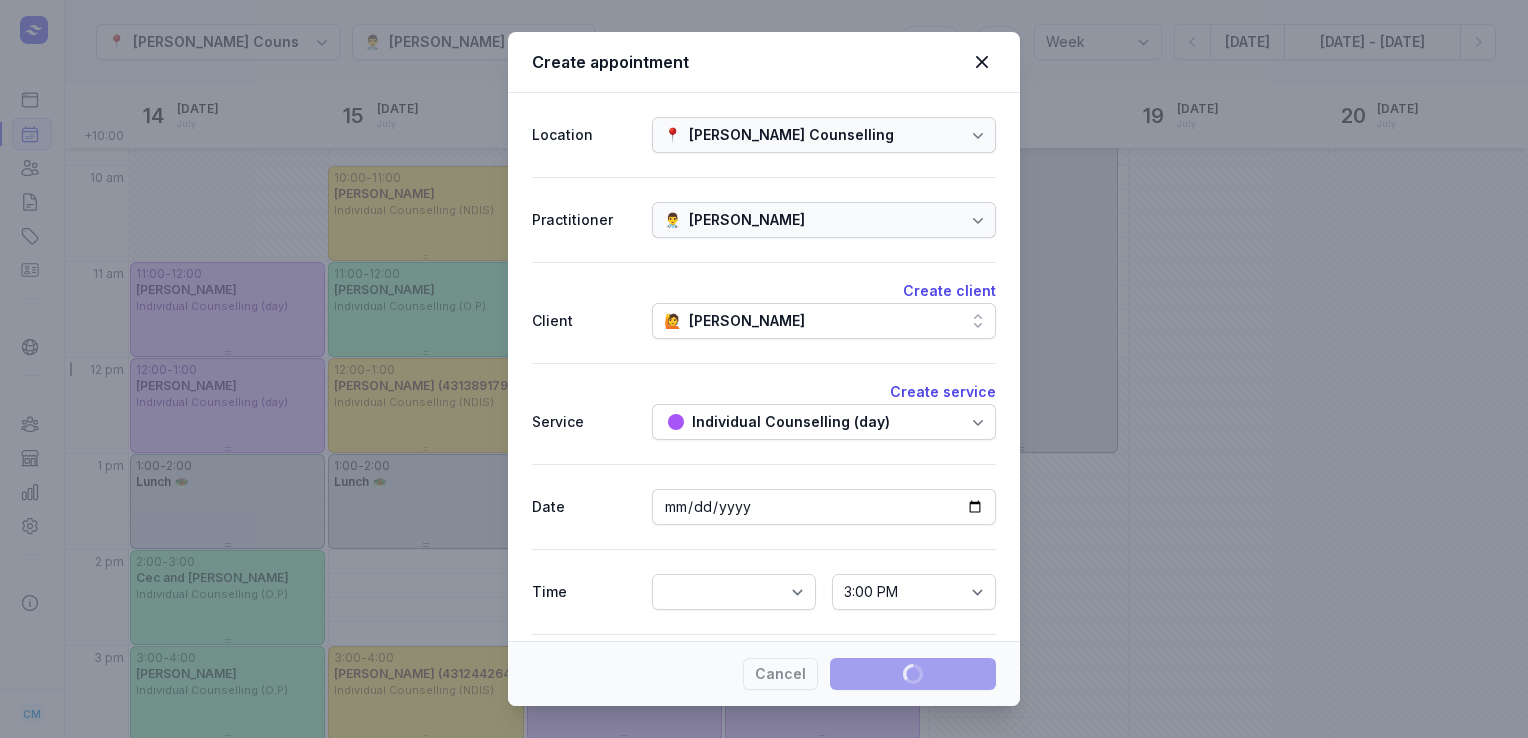 select 